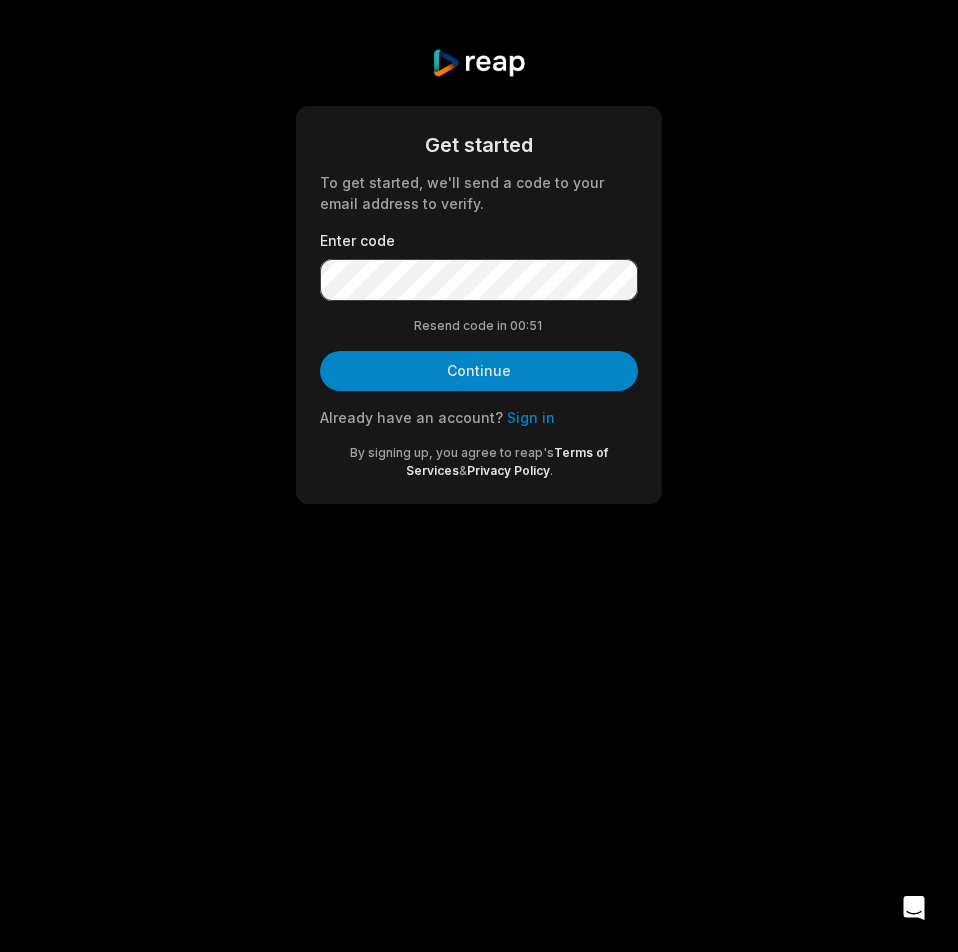 scroll, scrollTop: 0, scrollLeft: 0, axis: both 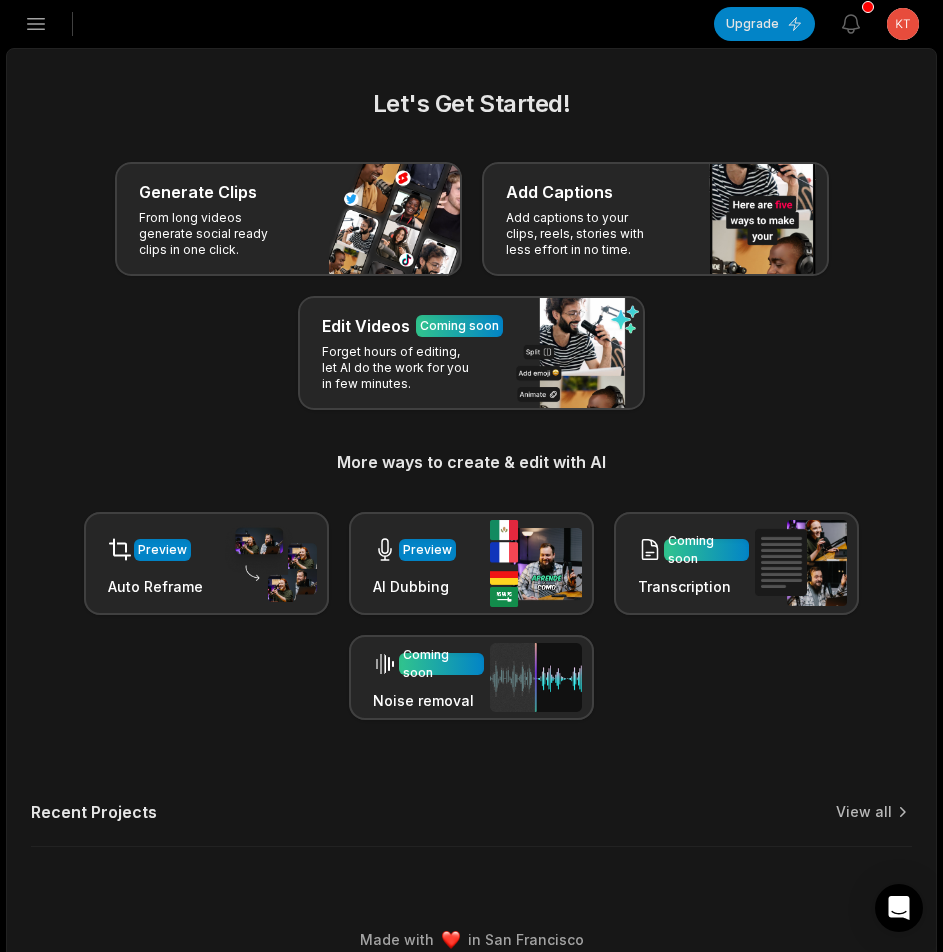 click 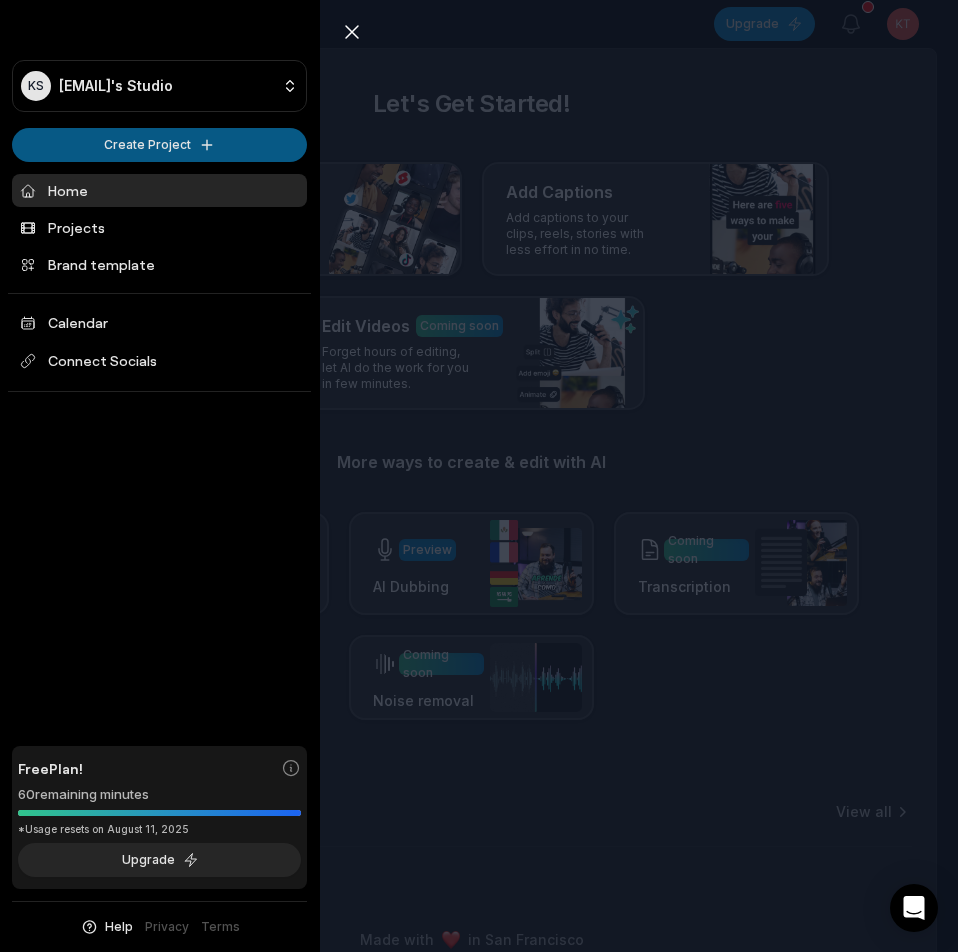 click on "KS [EMAIL]'s Studio Create Project Home Projects Brand template Calendar Connect Socials Free Plan! 60 remaining minutes *Usage resets on August 11, 2025 Upgrade Help Privacy Terms Open sidebar Upgrade View notifications Open user menu Let's Get Started! Generate Clips From long videos generate social ready clips in one click. Add Captions Add captions to your clips, reels, stories with less effort in no time. Edit Videos Coming soon Forget hours of editing, let AI do the work for you in few minutes. More ways to create & edit with AI Preview Auto Reframe Preview AI Dubbing Coming soon Transcription Coming soon Noise removal Recent Projects View all Made with in San Francisco Close sidebar KS [EMAIL]'s Studio Create Project Home Projects Brand template Calendar Connect Socials Free Plan! 60 remaining minutes *Usage resets on August 11, 2025 Upgrade Help Privacy Terms" at bounding box center (479, 476) 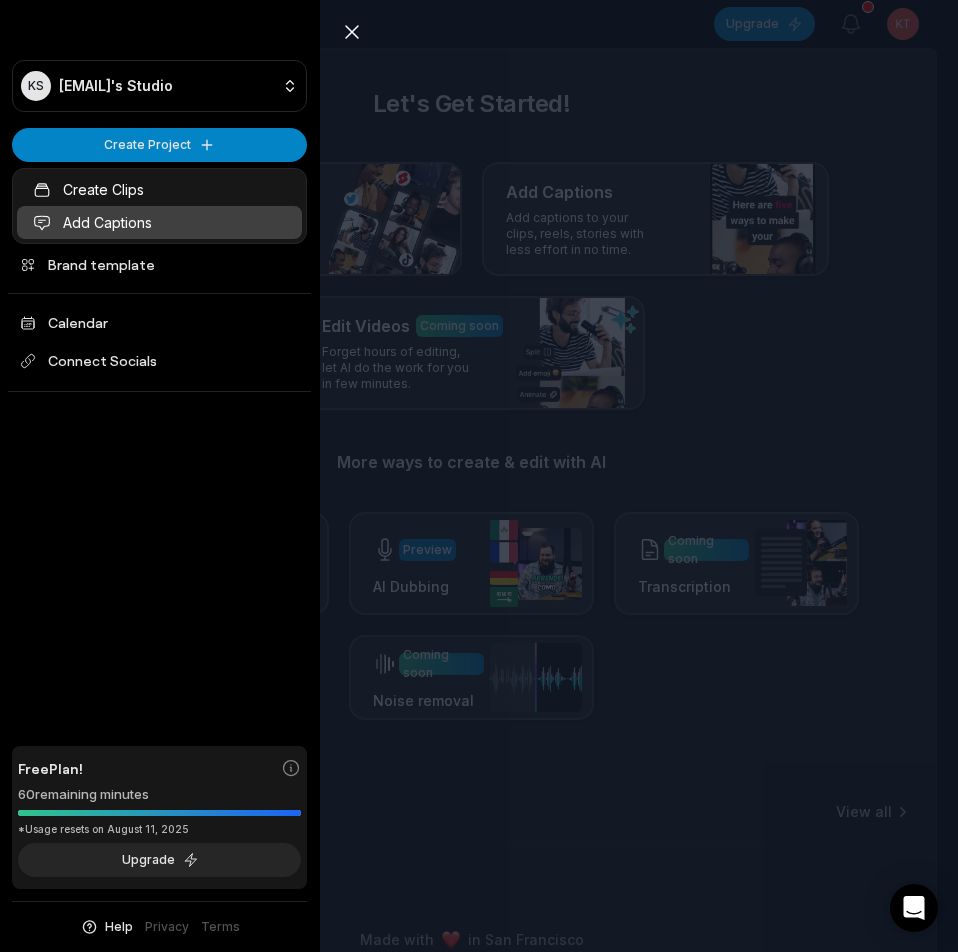 click on "Add Captions" at bounding box center (159, 222) 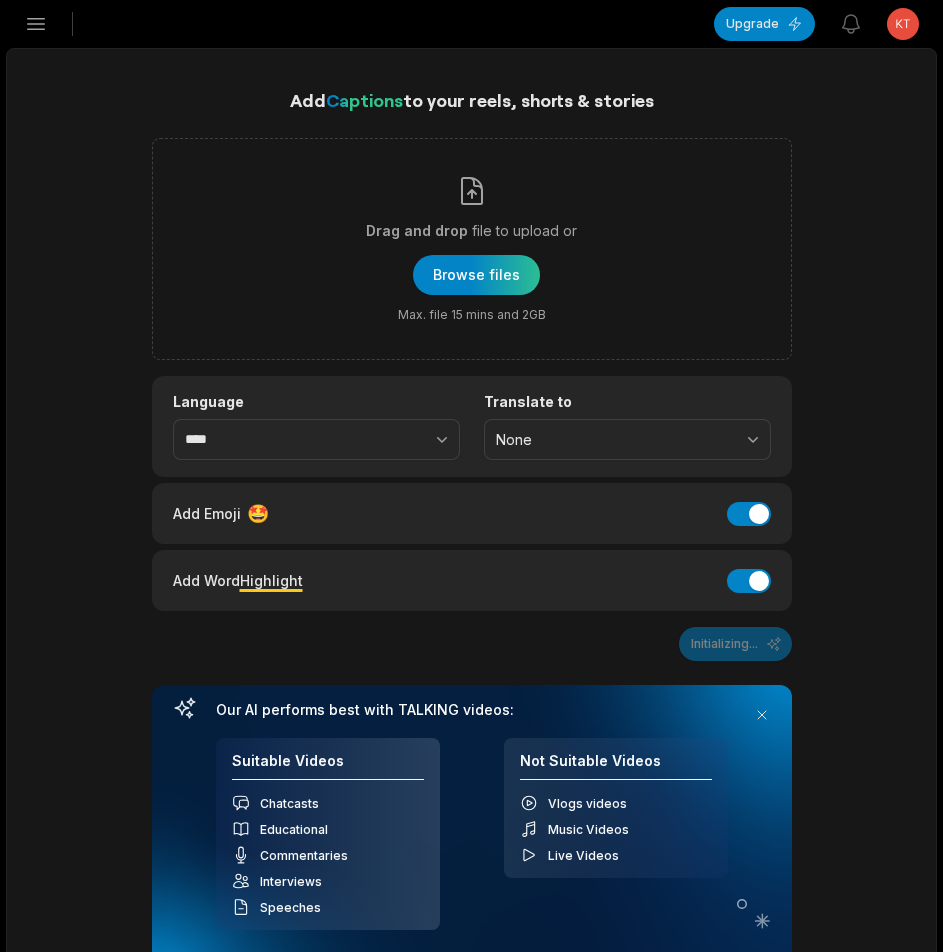 scroll, scrollTop: 0, scrollLeft: 0, axis: both 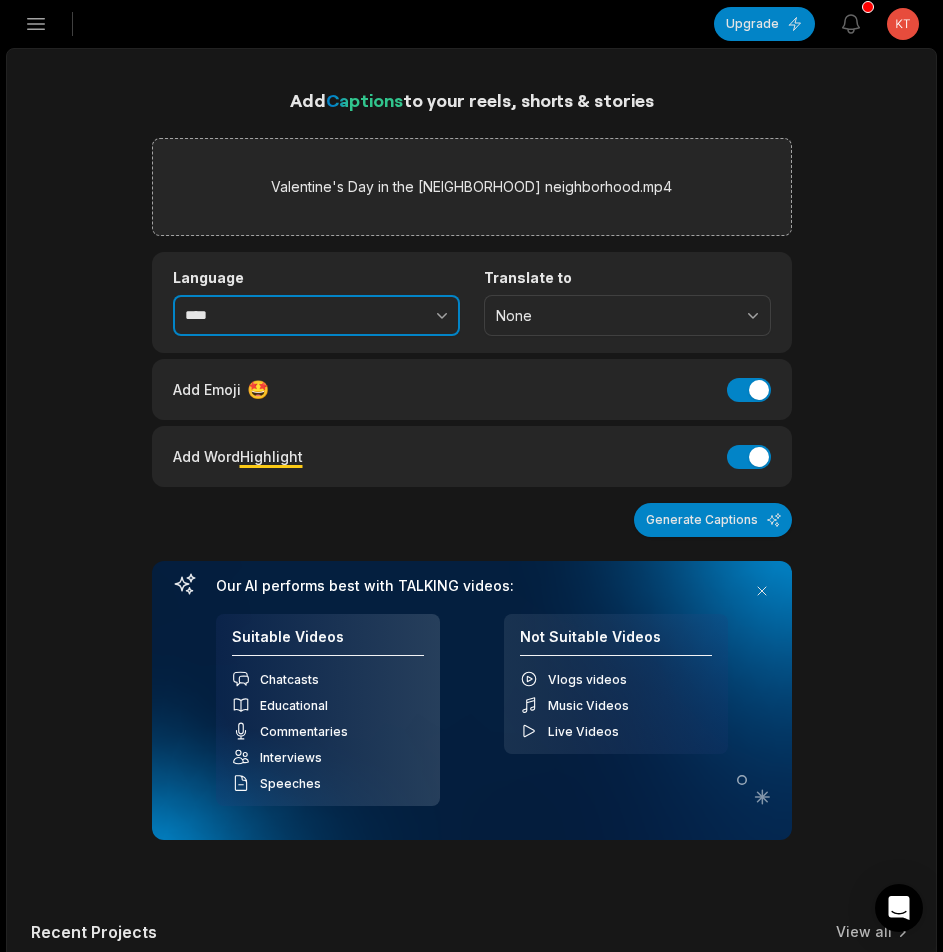 drag, startPoint x: 432, startPoint y: 305, endPoint x: 426, endPoint y: 318, distance: 14.3178215 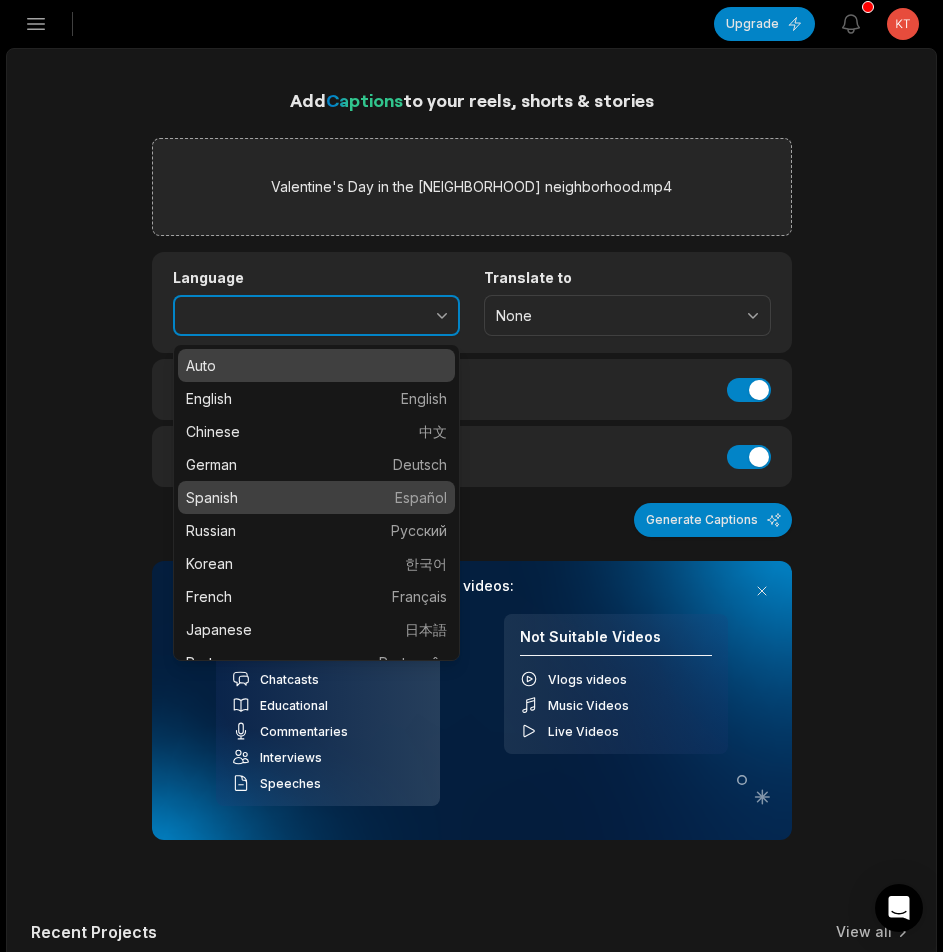 type on "*******" 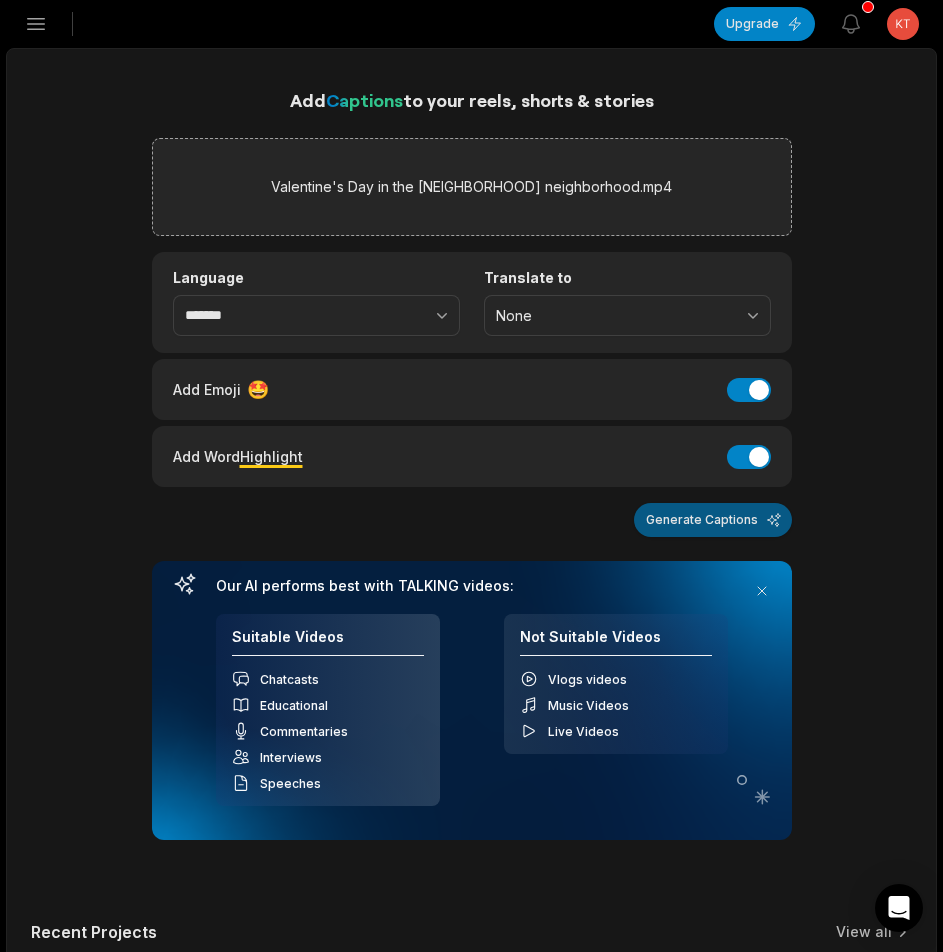 click on "Generate Captions" at bounding box center [713, 520] 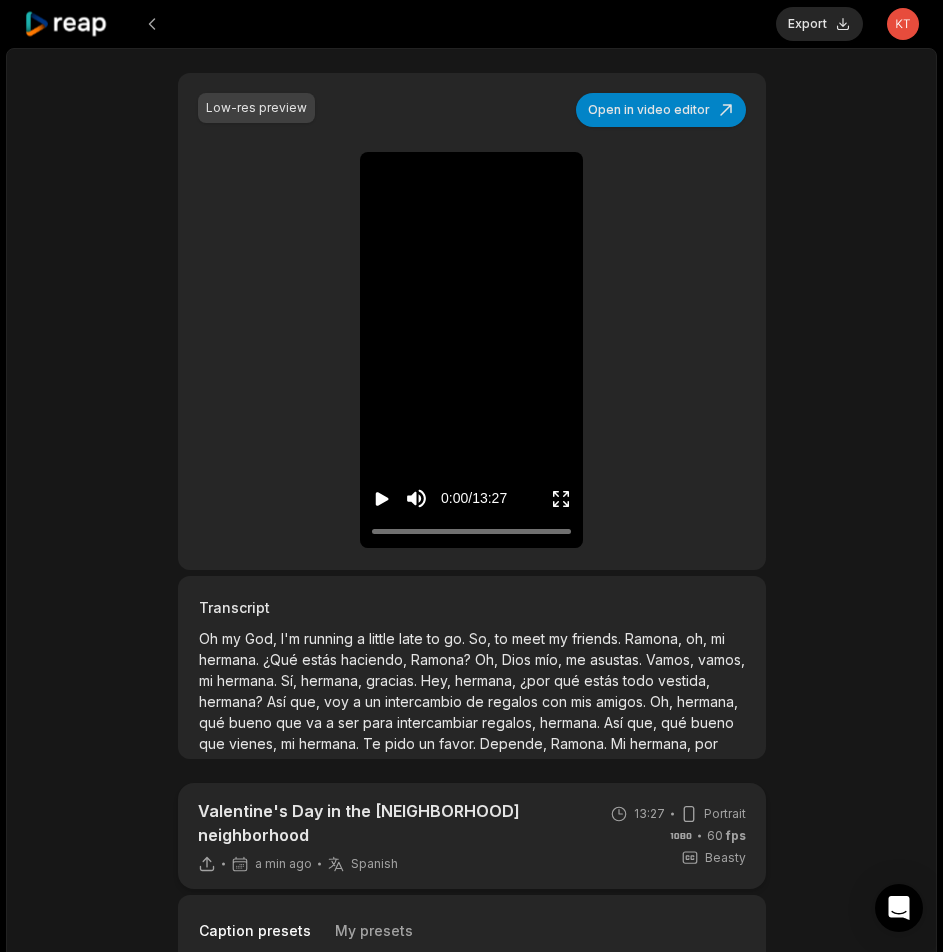 scroll, scrollTop: 400, scrollLeft: 0, axis: vertical 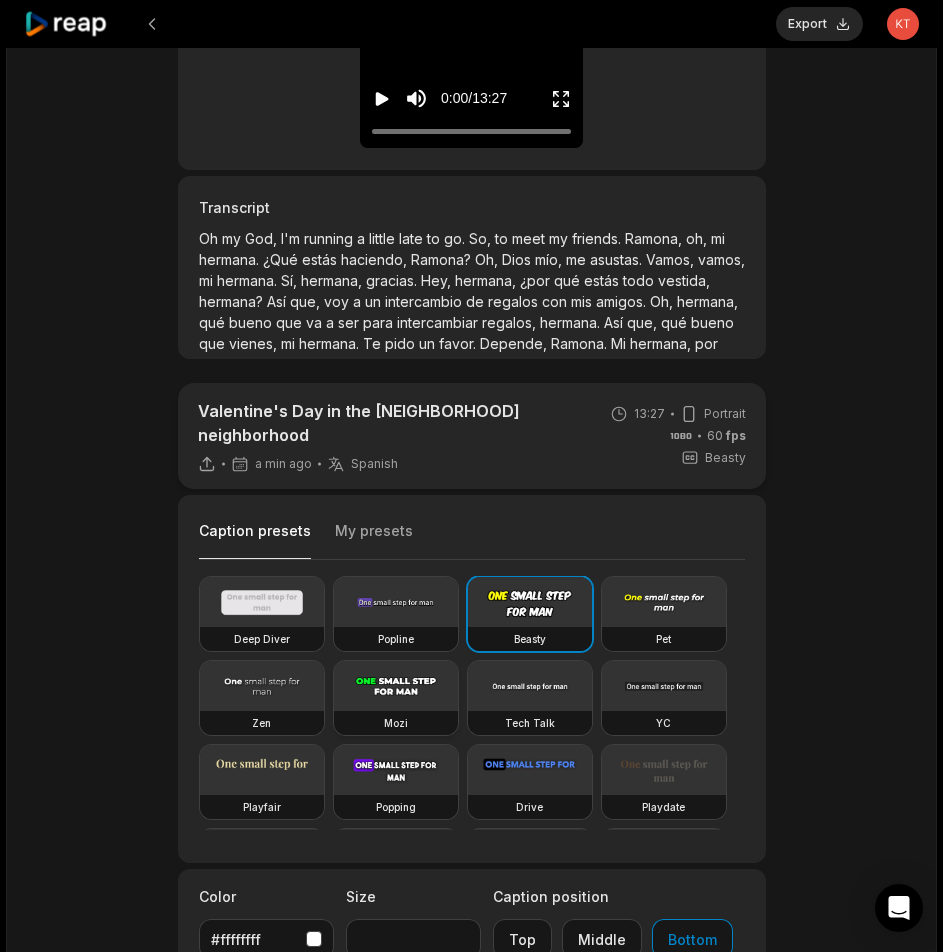 click at bounding box center [396, 686] 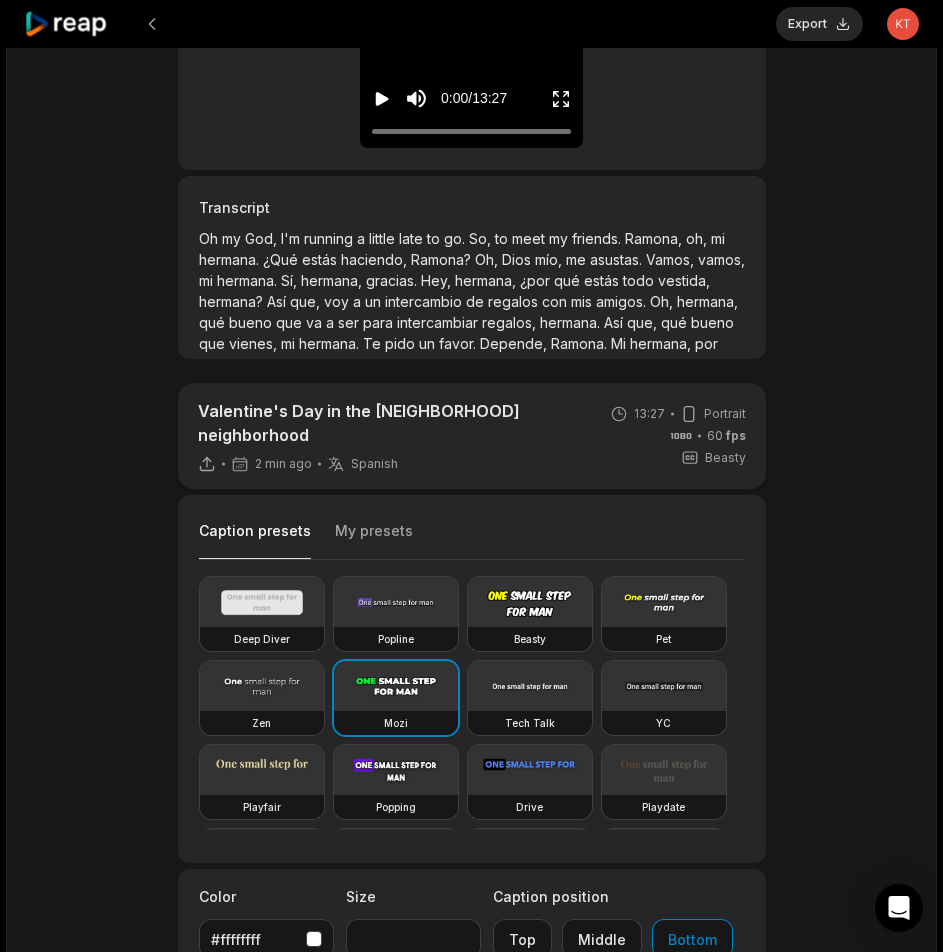 type on "**" 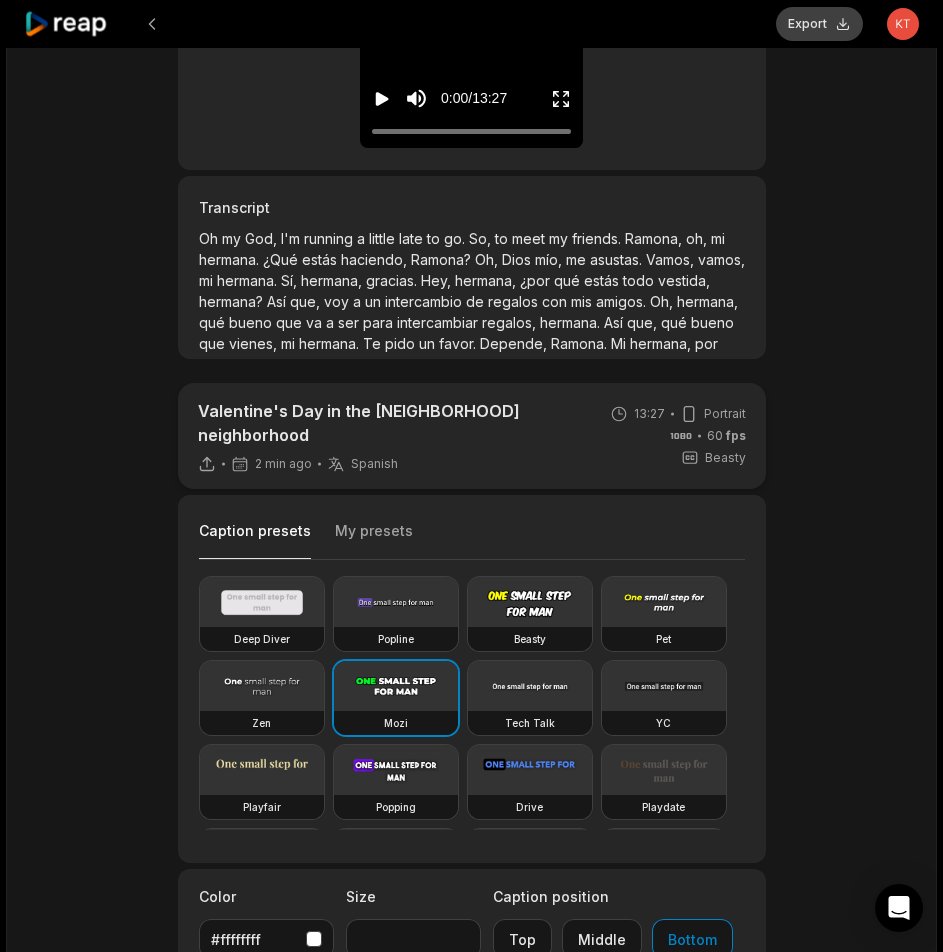 click on "Export" at bounding box center [819, 24] 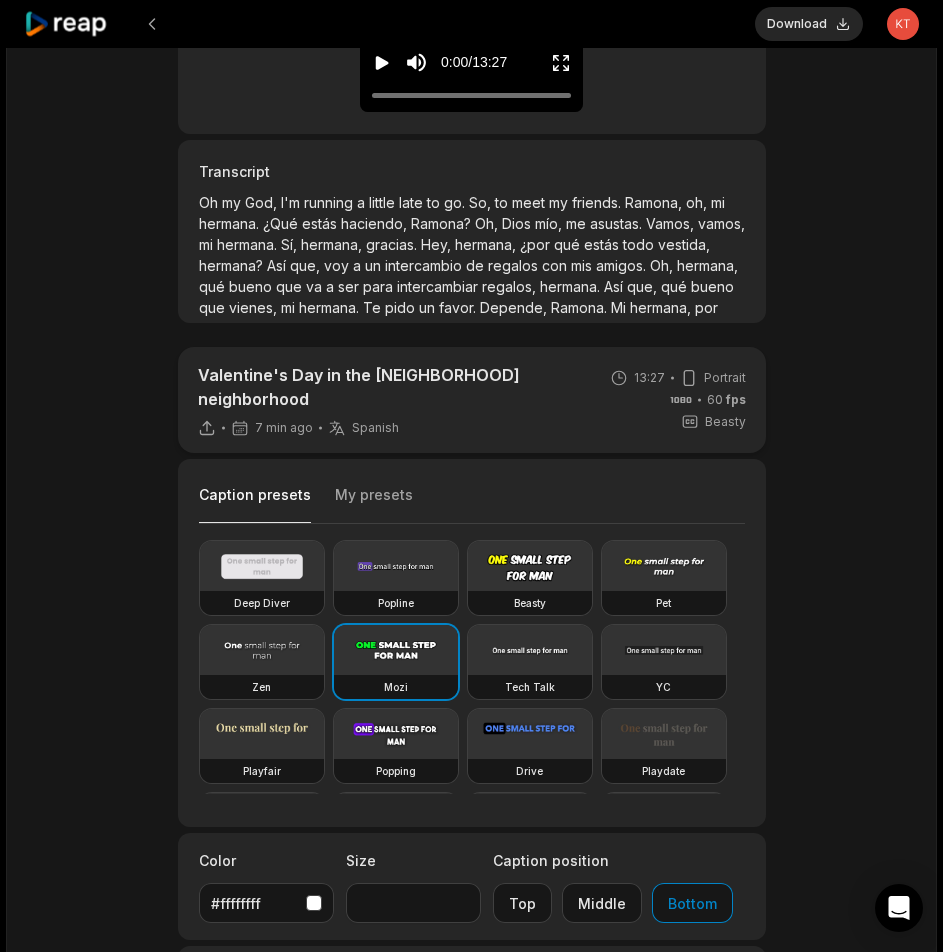 scroll, scrollTop: 400, scrollLeft: 0, axis: vertical 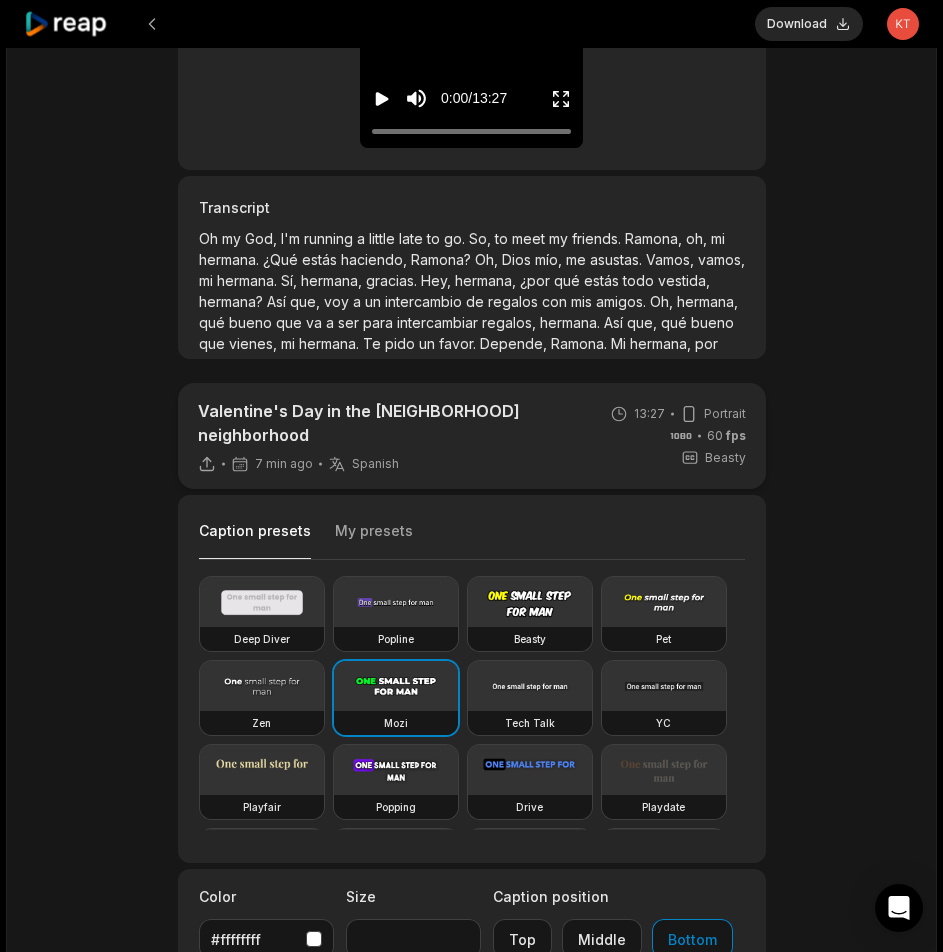 click on "Download" at bounding box center (809, 24) 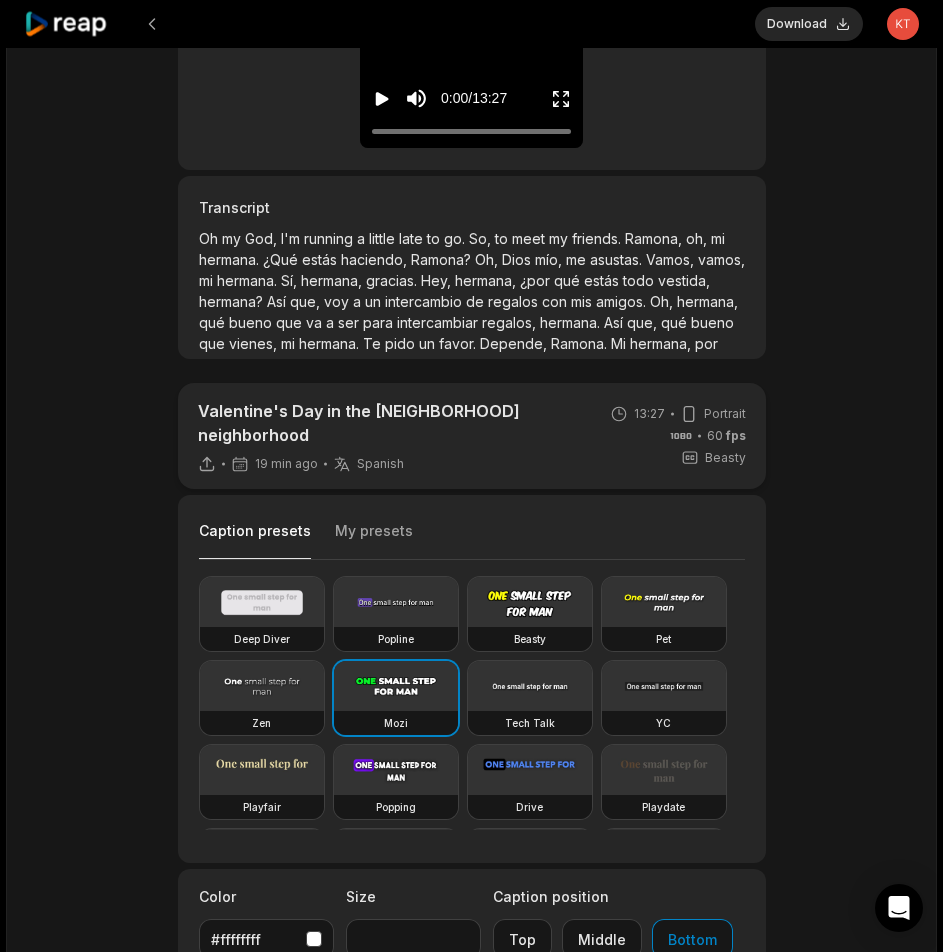click 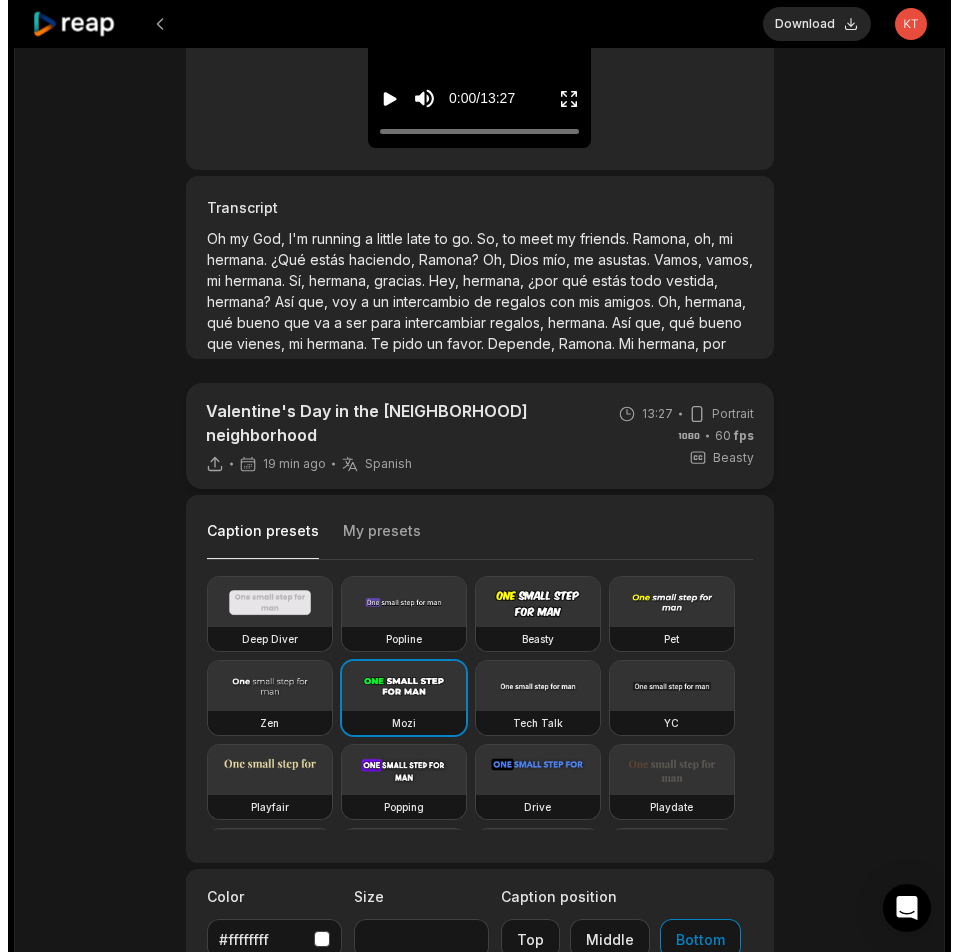 scroll, scrollTop: 2, scrollLeft: 0, axis: vertical 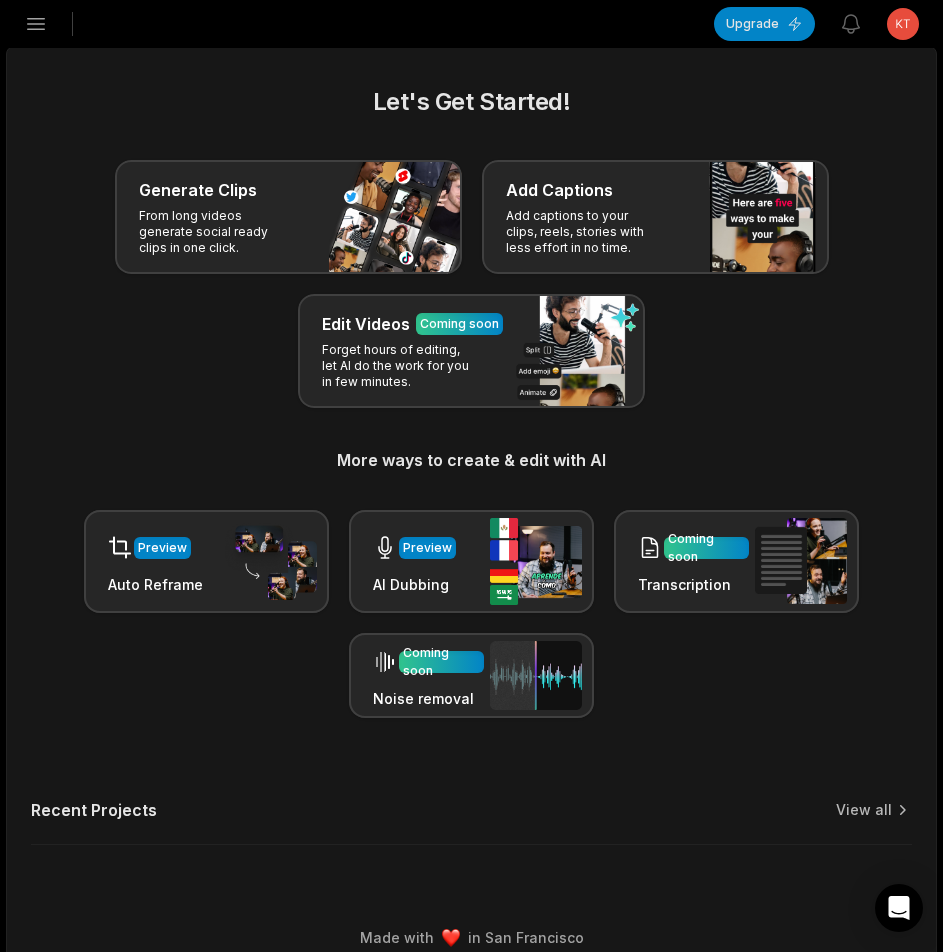 click 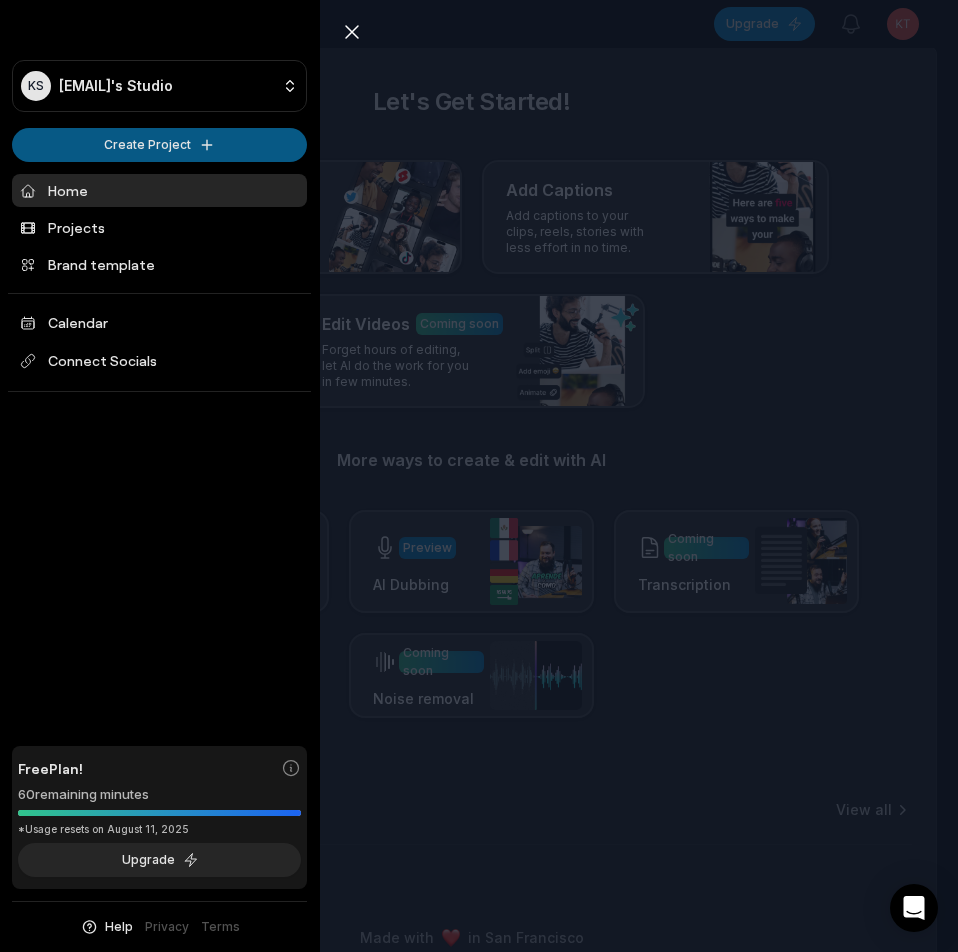 click on "KS [EMAIL]'s Studio Create Project Home Projects Brand template Calendar Connect Socials Free Plan! 60 remaining minutes *Usage resets on August 11, 2025 Upgrade Help Privacy Terms Open sidebar Upgrade View notifications Open user menu Let's Get Started! Generate Clips From long videos generate social ready clips in one click. Add Captions Add captions to your clips, reels, stories with less effort in no time. Edit Videos Coming soon Forget hours of editing, let AI do the work for you in few minutes. More ways to create & edit with AI Preview Auto Reframe Preview AI Dubbing Coming soon Transcription Coming soon Noise removal Recent Projects View all Made with in San Francisco Close sidebar KS [EMAIL]'s Studio Create Project Home Projects Brand template Calendar Connect Socials Free Plan! 60 remaining minutes *Usage resets on August 11, 2025 Upgrade Help Privacy Terms" at bounding box center (479, 474) 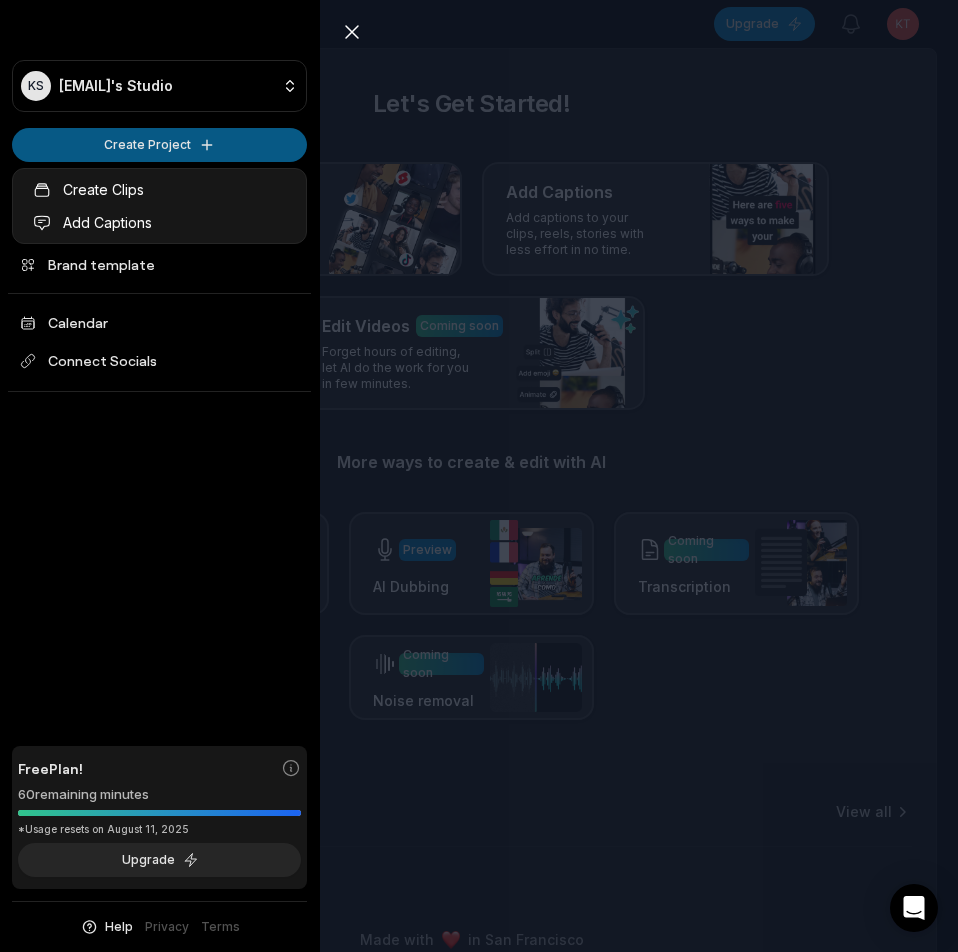 scroll, scrollTop: 0, scrollLeft: 0, axis: both 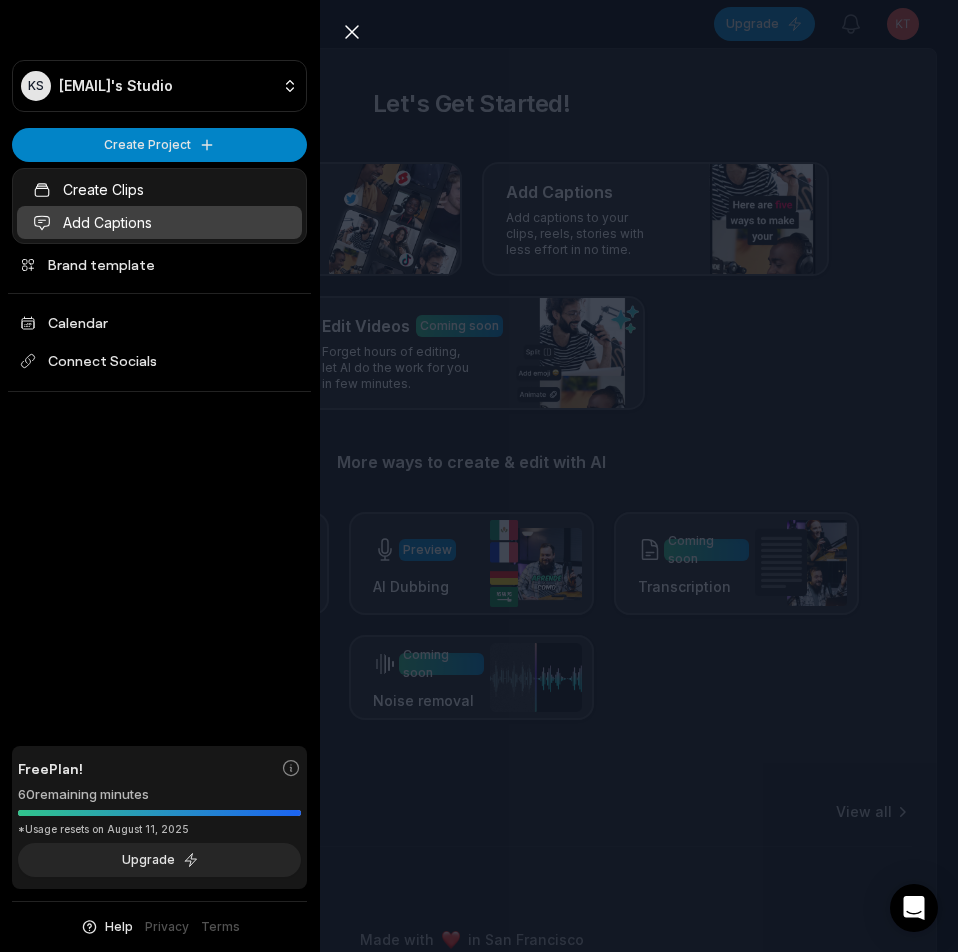 click on "Add Captions" at bounding box center [159, 222] 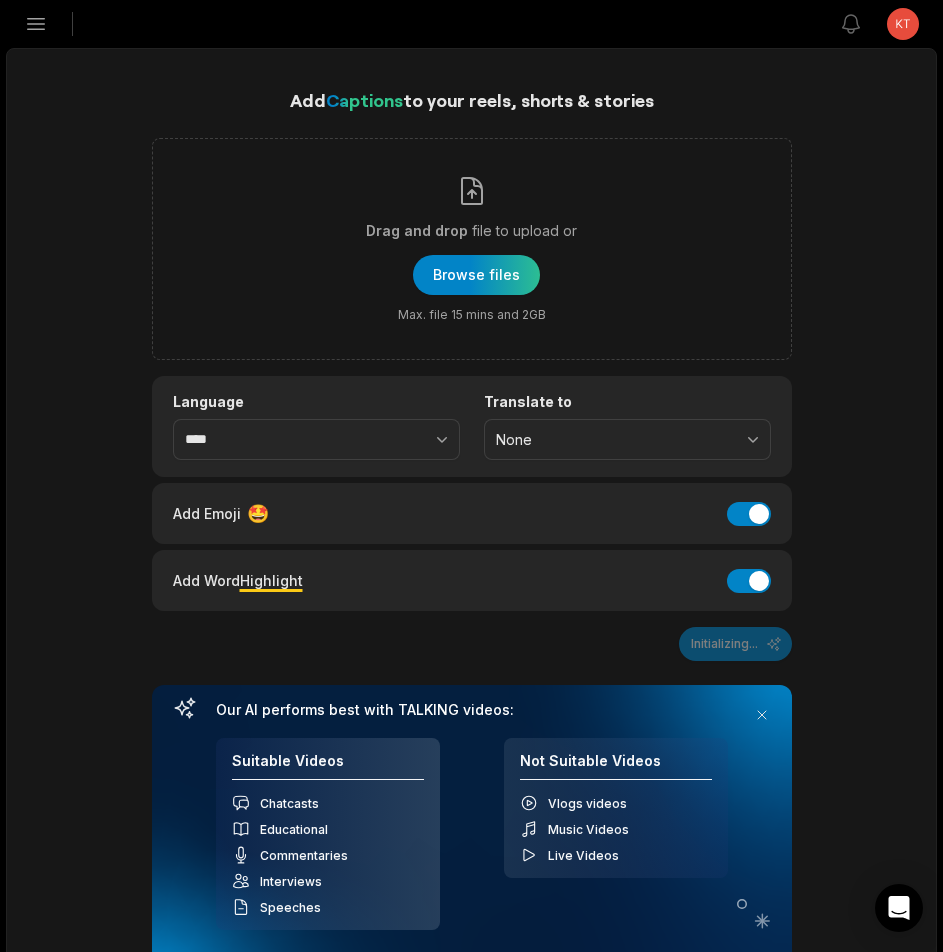 scroll, scrollTop: 0, scrollLeft: 0, axis: both 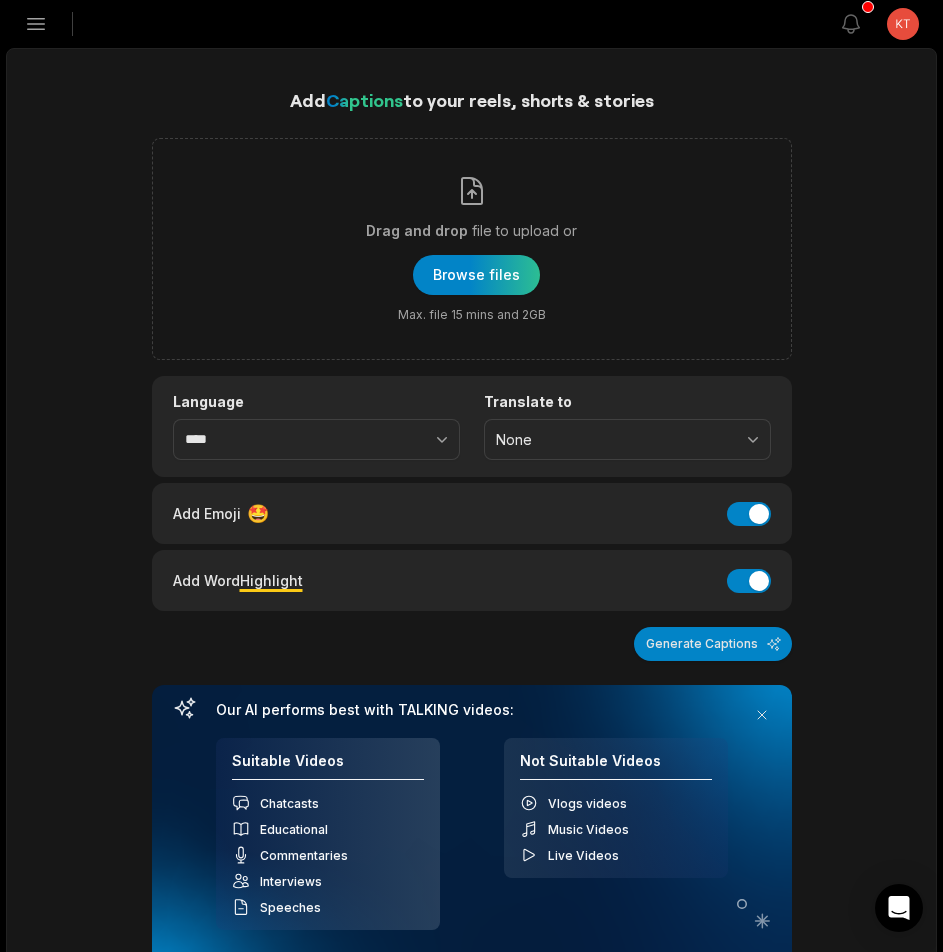 click on "Add  Captions  to your reels, shorts & stories Drag and drop file to upload or Browse files Max. file 15 mins and 2GB Language **** Translate to None Add Emoji 🤩 Add Emoji Add Word  Highlight Add Word Highlight Generate Captions Our AI performs best with TALKING videos: Suitable Videos Chatcasts Educational  Commentaries  Interviews  Speeches Not Suitable Videos Vlogs videos Music Videos Live Videos Recent Projects View all" at bounding box center (471, 874) 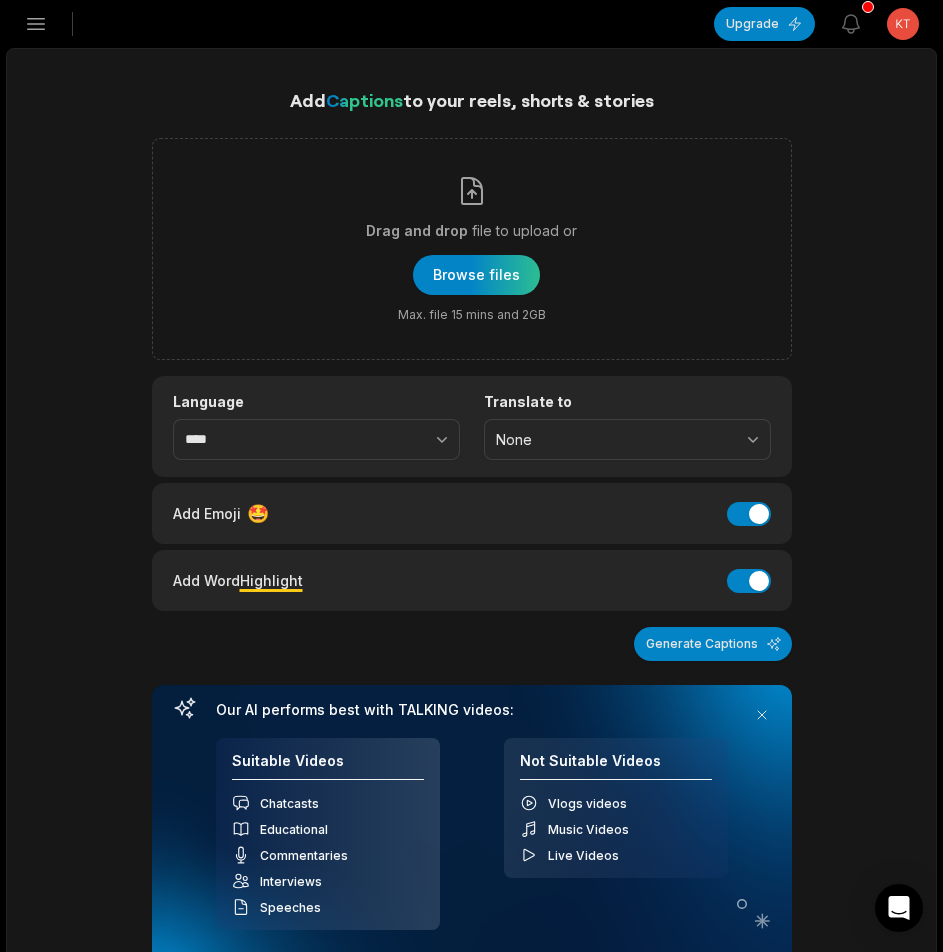 click on "Add  Captions  to your reels, shorts & stories Drag and drop file to upload or Browse files Max. file 15 mins and 2GB Language **** Translate to None Add Emoji 🤩 Add Emoji Add Word  Highlight Add Word Highlight Generate Captions Our AI performs best with TALKING videos: Suitable Videos Chatcasts Educational  Commentaries  Interviews  Speeches Not Suitable Videos Vlogs videos Music Videos Live Videos Recent Projects View all Caption 13:27 Valentine's Day in the Nopalera neighborhood Open options 23 minutes ago" at bounding box center (471, 731) 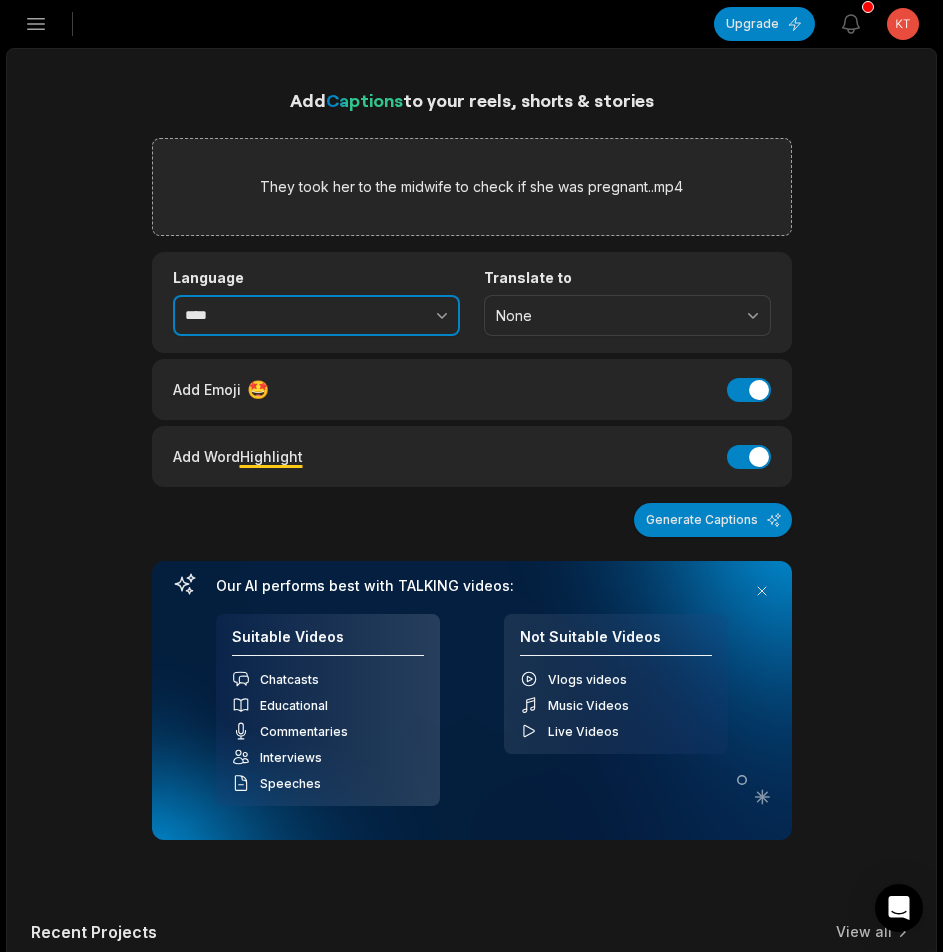 click 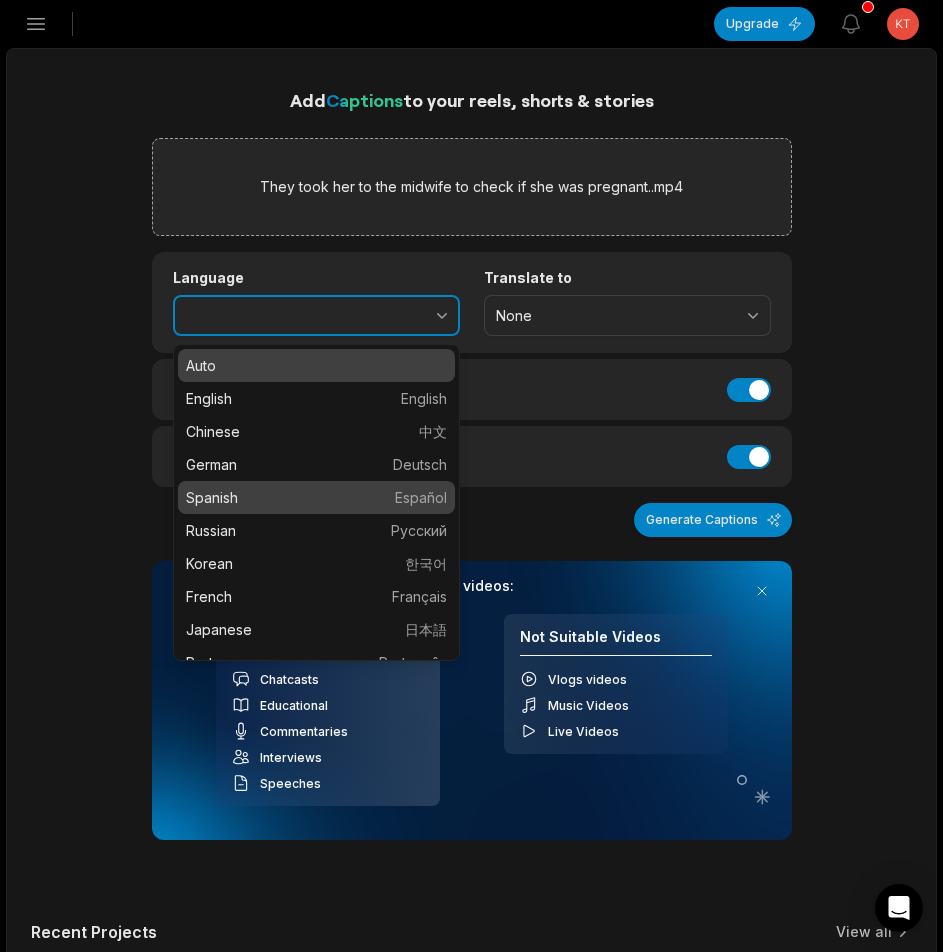 type on "*******" 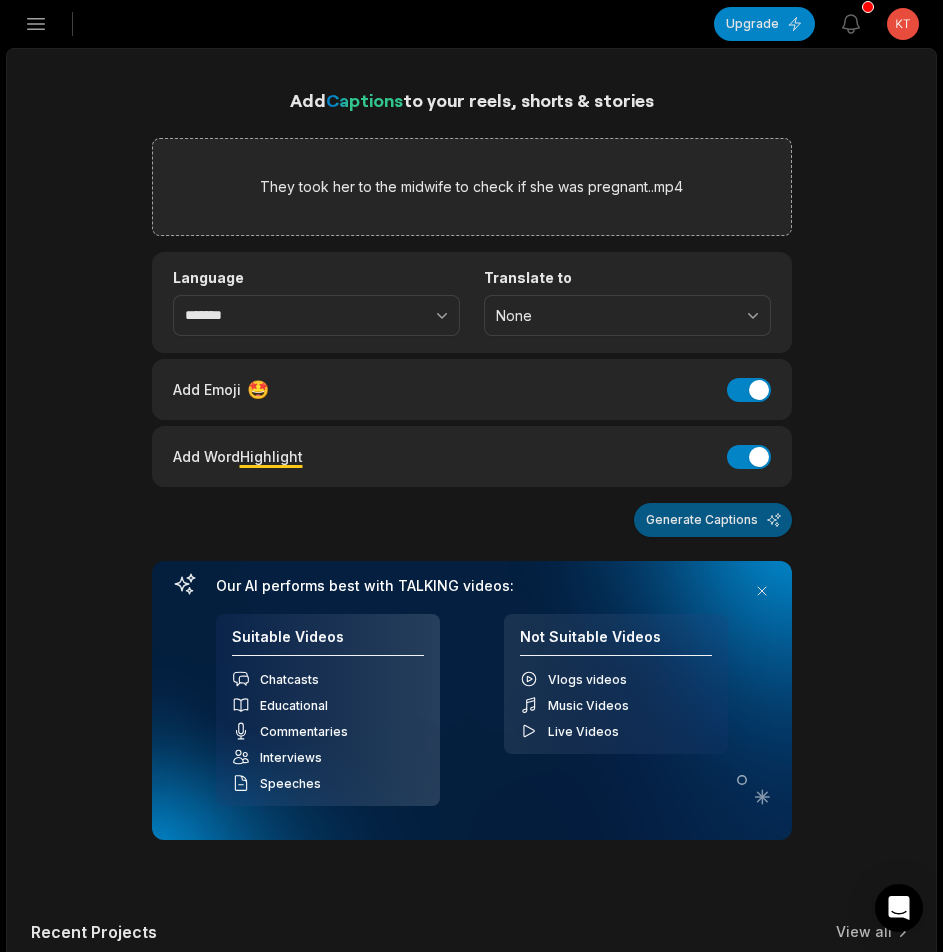 click on "Generate Captions" at bounding box center (713, 520) 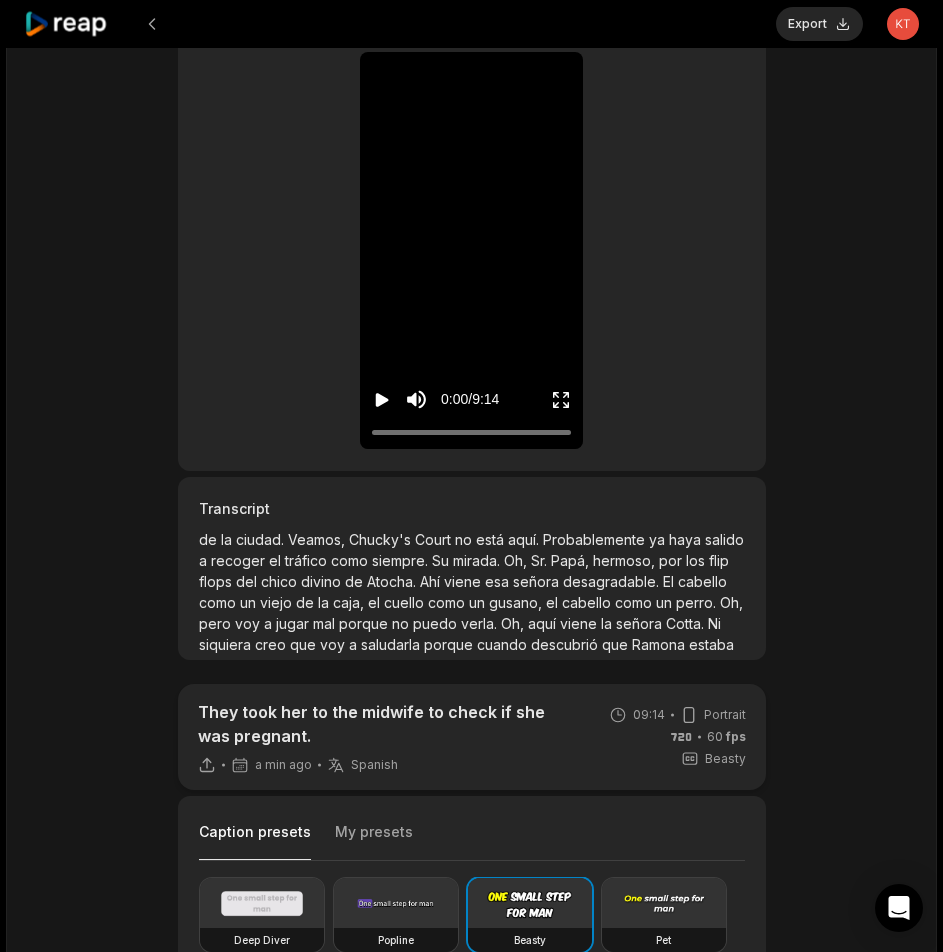 scroll, scrollTop: 400, scrollLeft: 0, axis: vertical 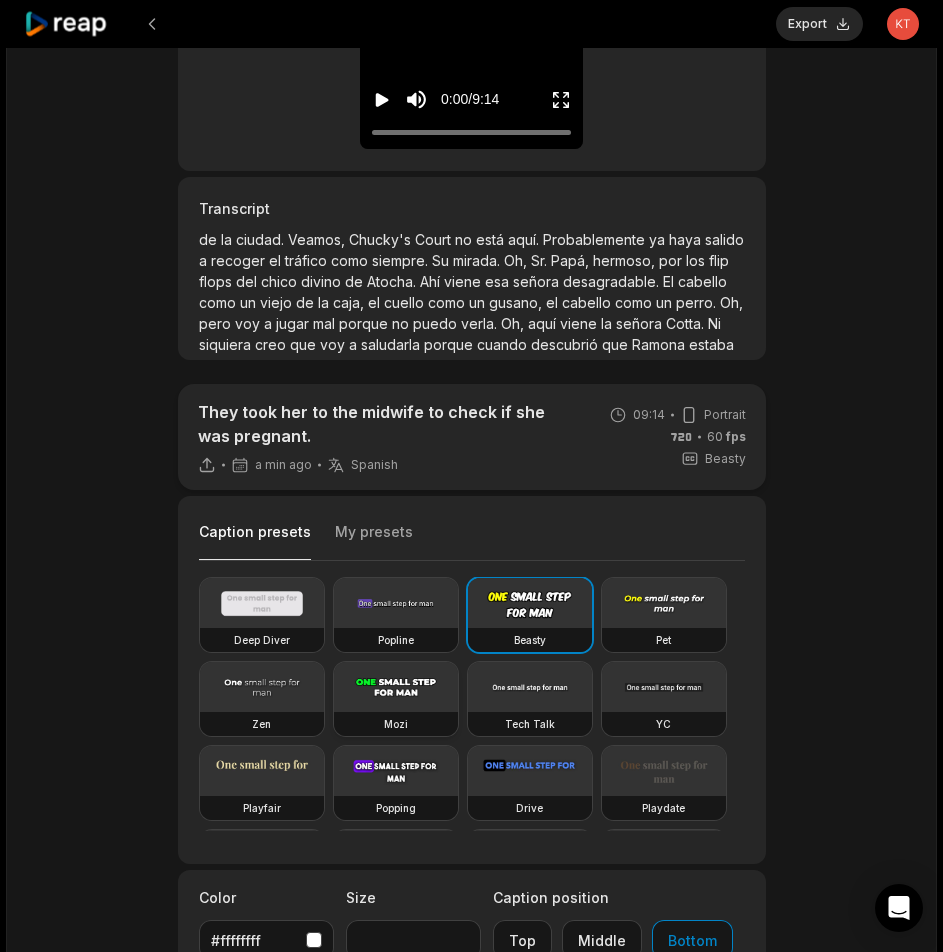 drag, startPoint x: 404, startPoint y: 683, endPoint x: 413, endPoint y: 676, distance: 11.401754 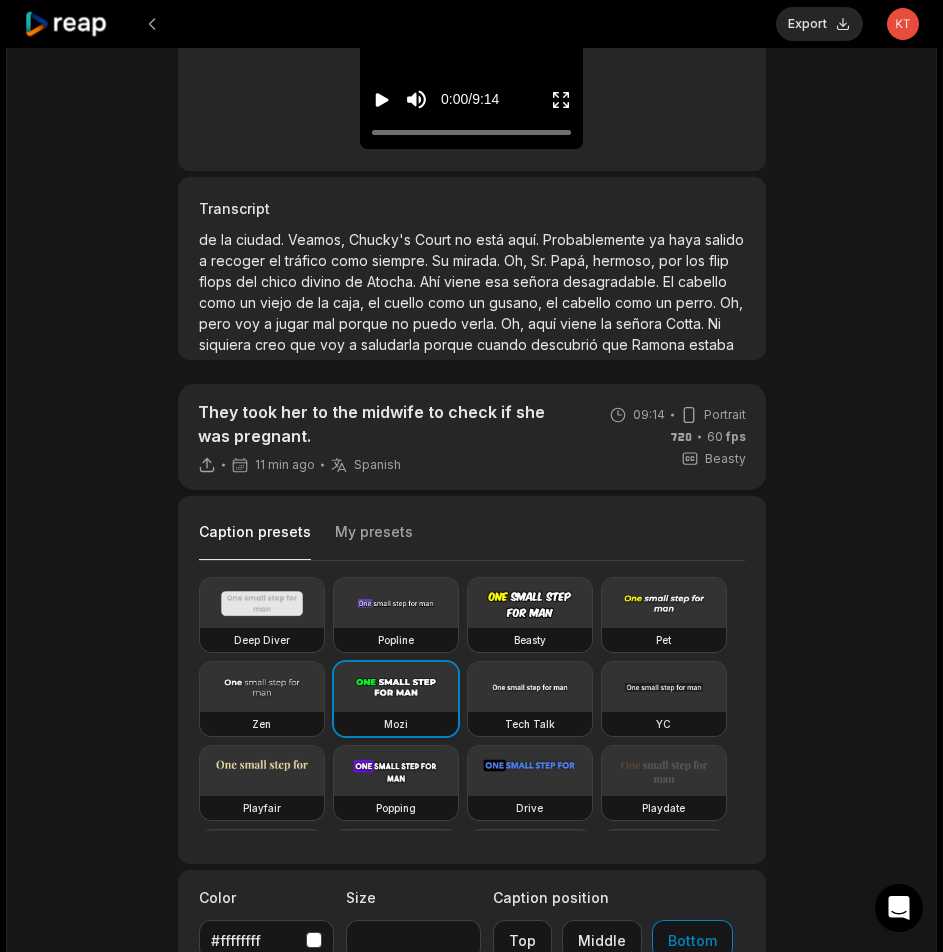 type on "**" 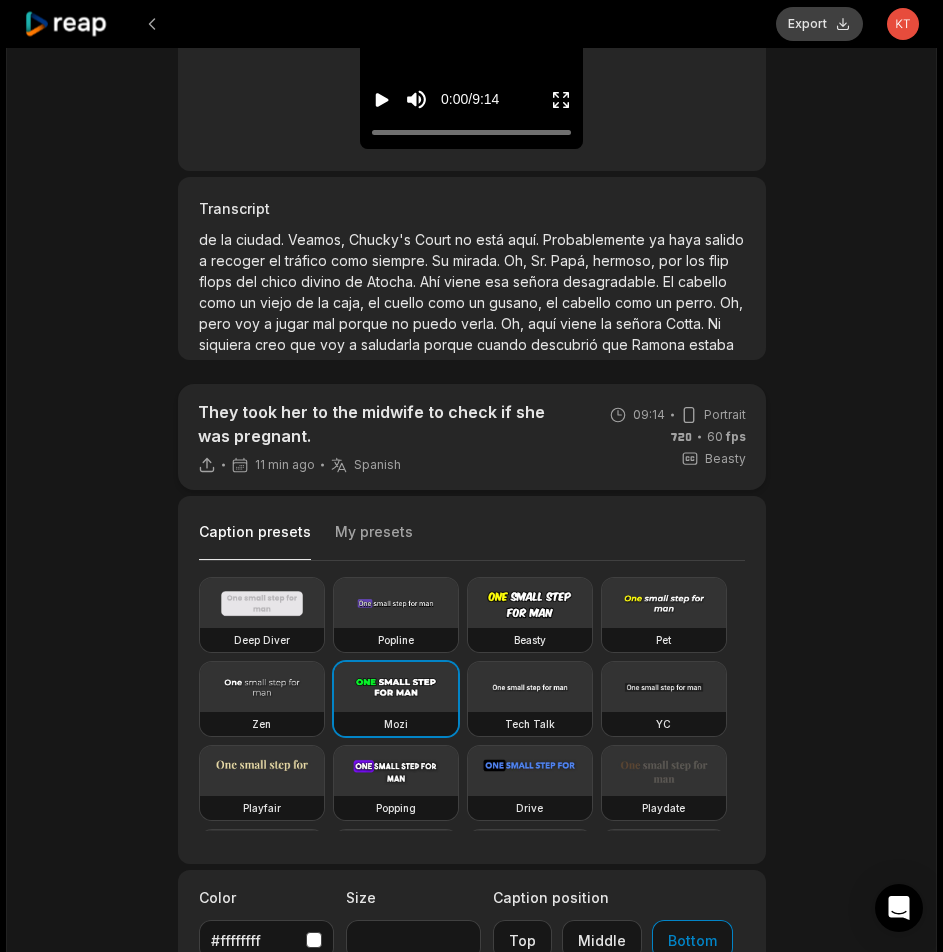 click on "Export" at bounding box center [819, 24] 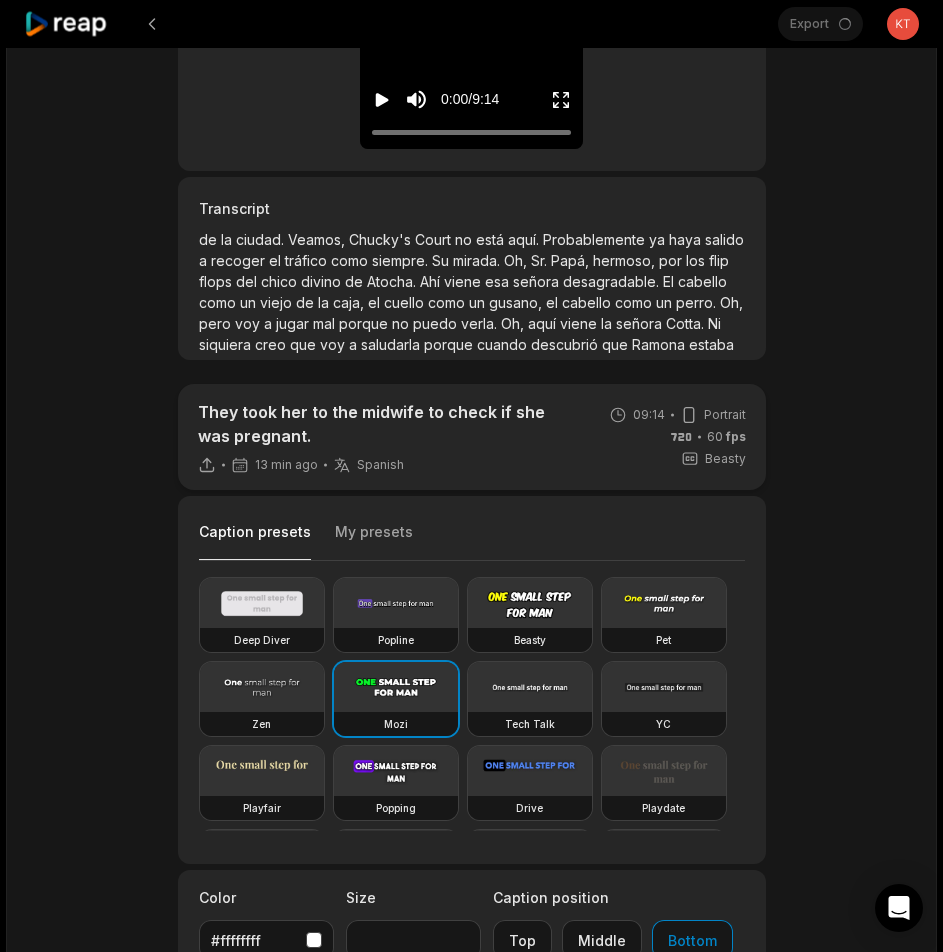 scroll, scrollTop: 43, scrollLeft: 0, axis: vertical 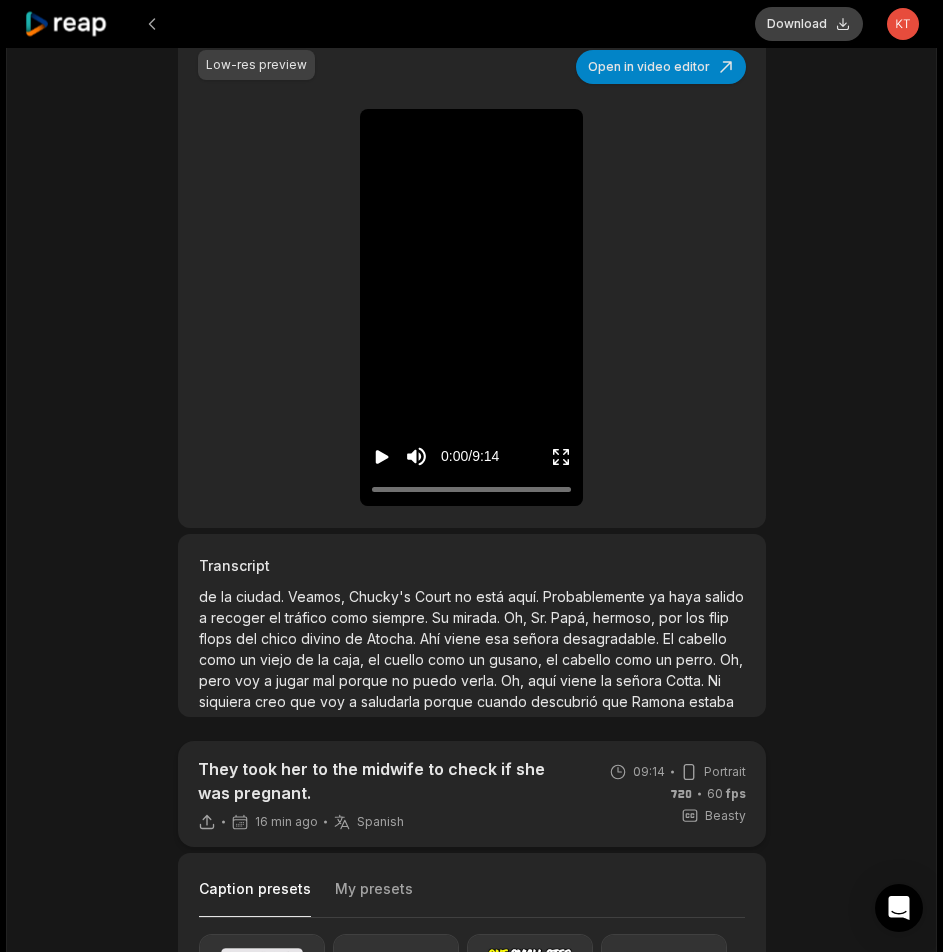 click on "Download" at bounding box center (809, 24) 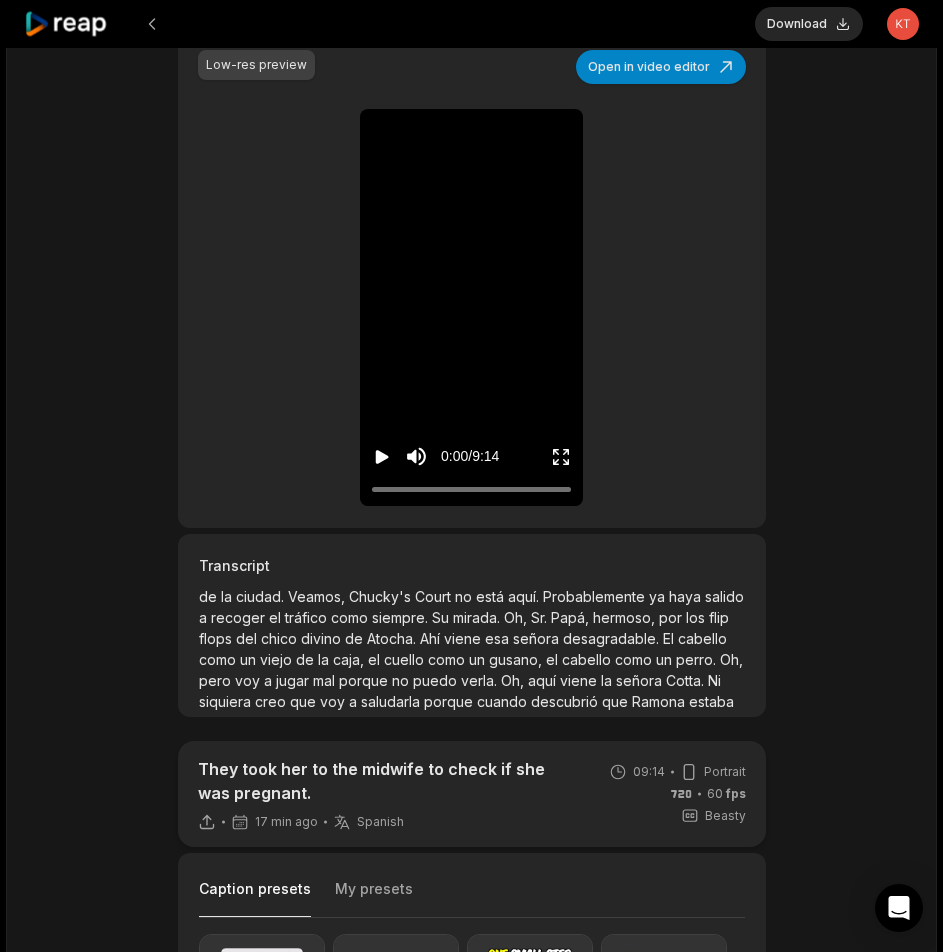 click 